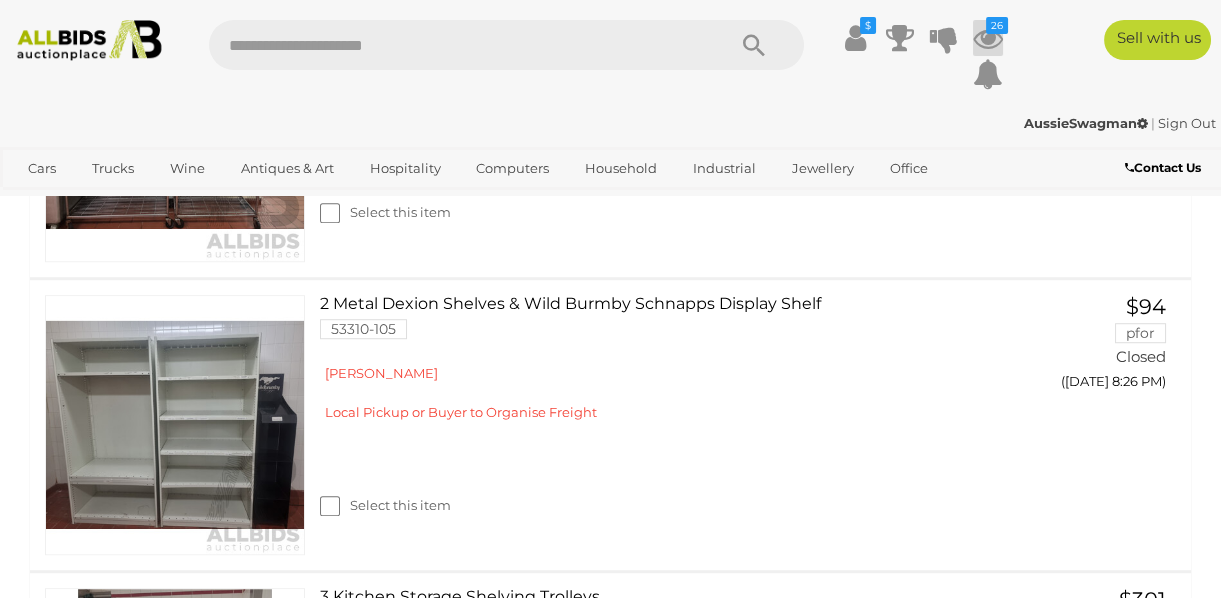 scroll, scrollTop: 2727, scrollLeft: 0, axis: vertical 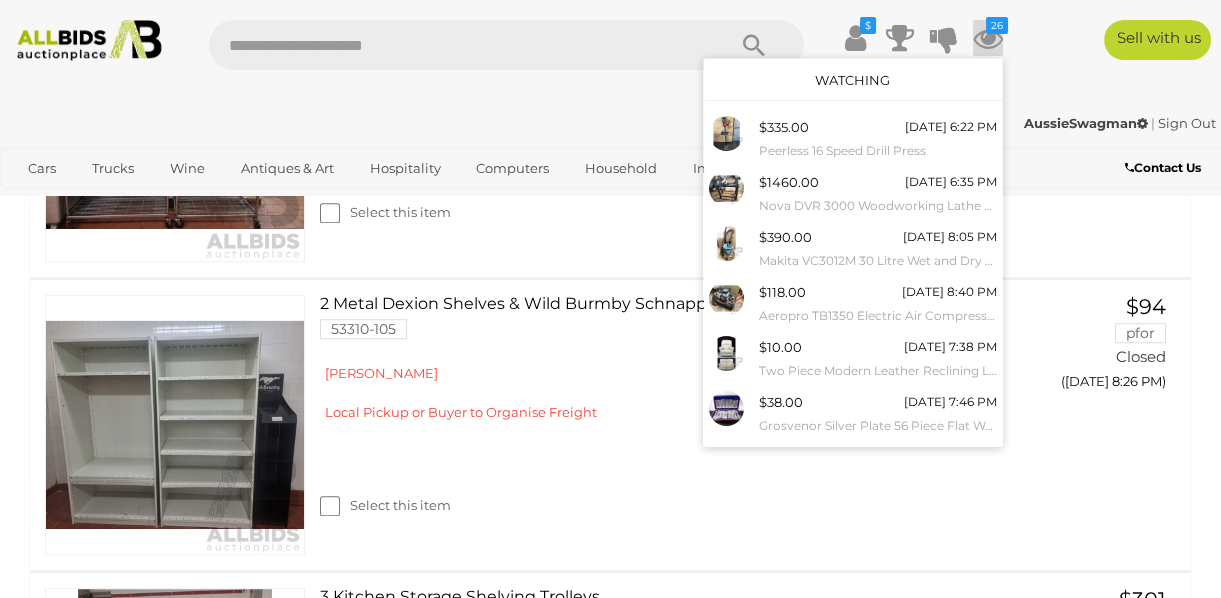 click on "Watching" at bounding box center [852, 80] 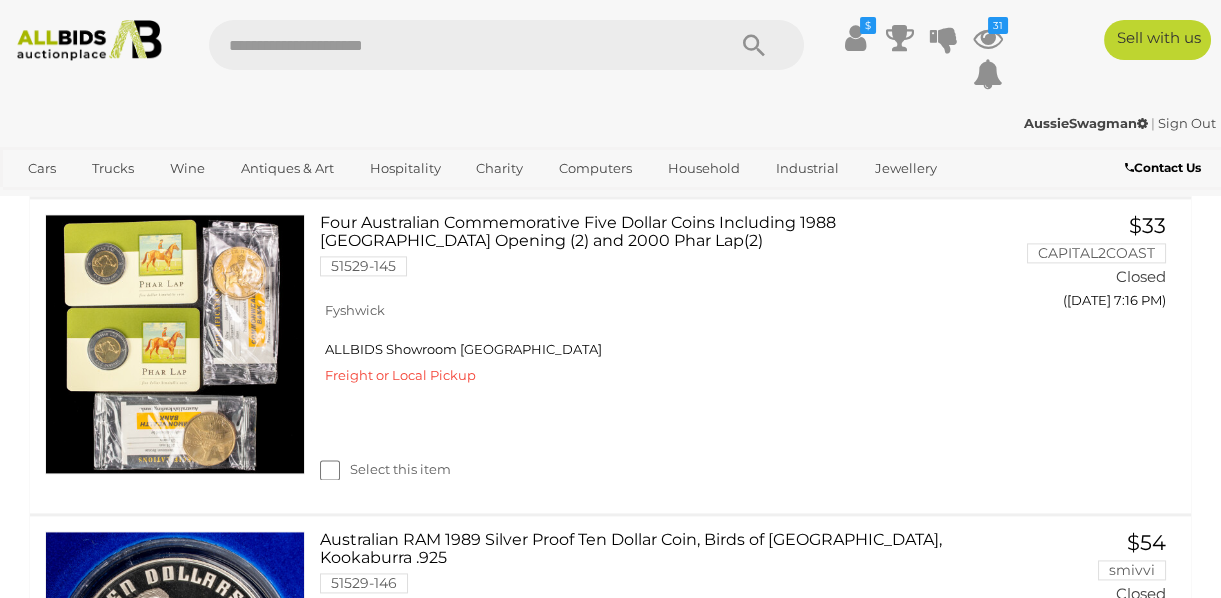 scroll, scrollTop: 4797, scrollLeft: 0, axis: vertical 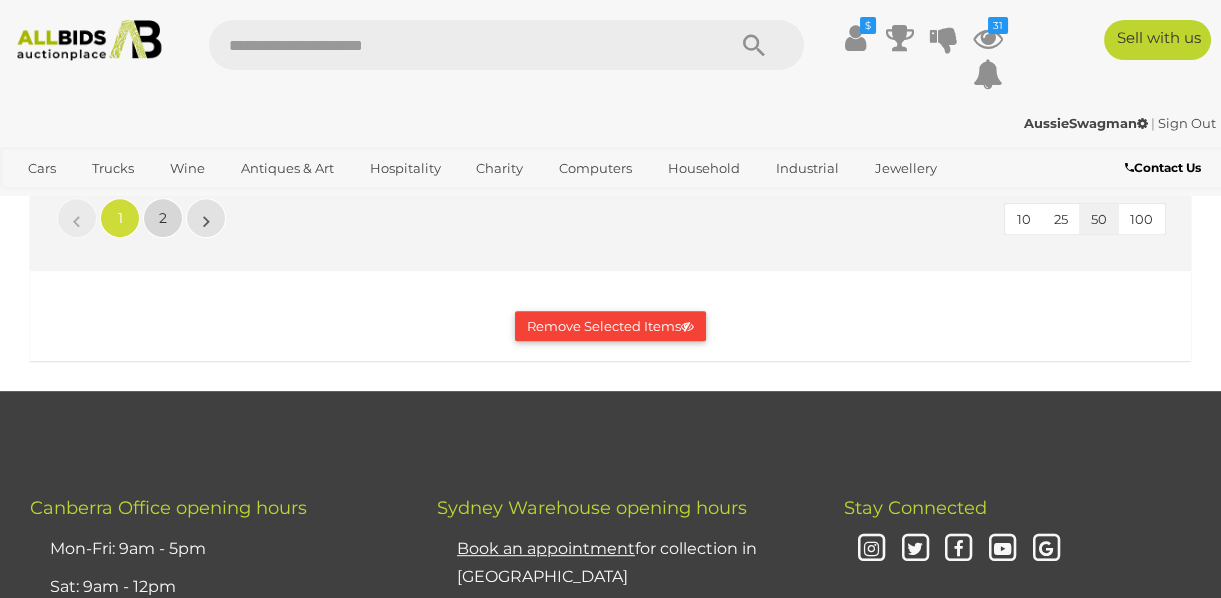 click on "2" at bounding box center [163, 218] 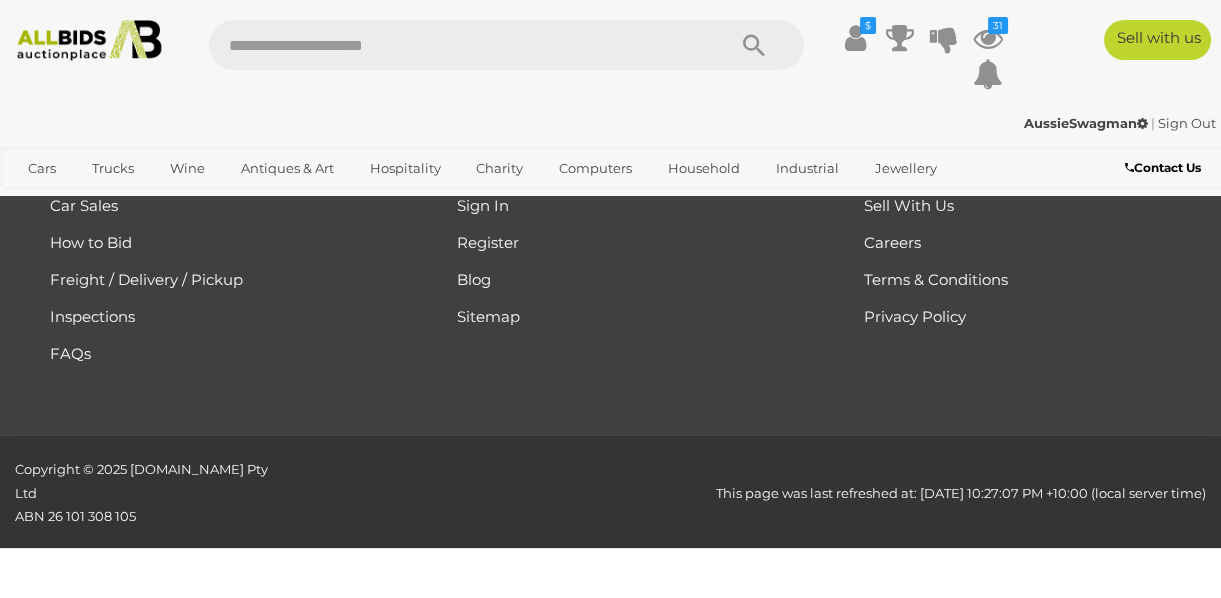 scroll, scrollTop: 1113, scrollLeft: 0, axis: vertical 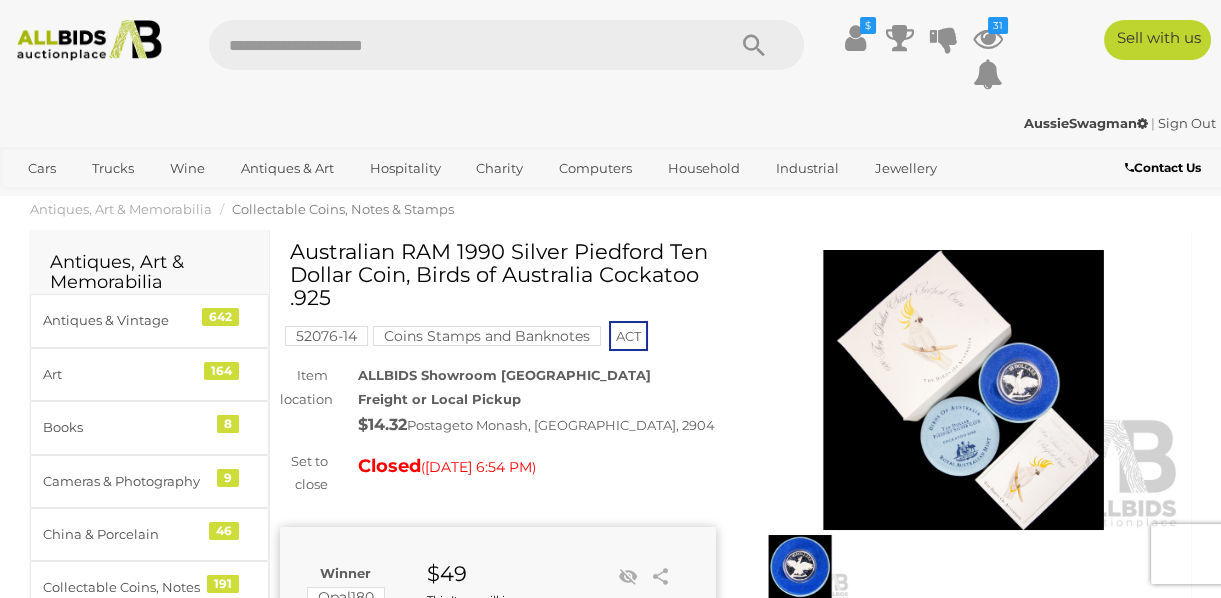 click at bounding box center (964, 390) 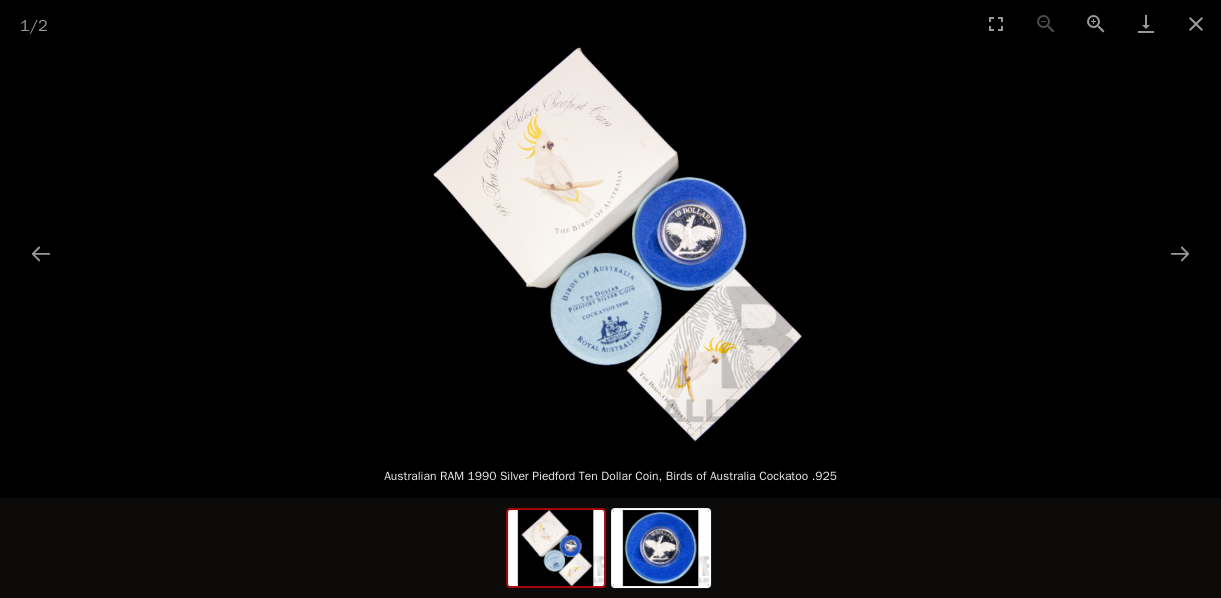 click at bounding box center (611, 244) 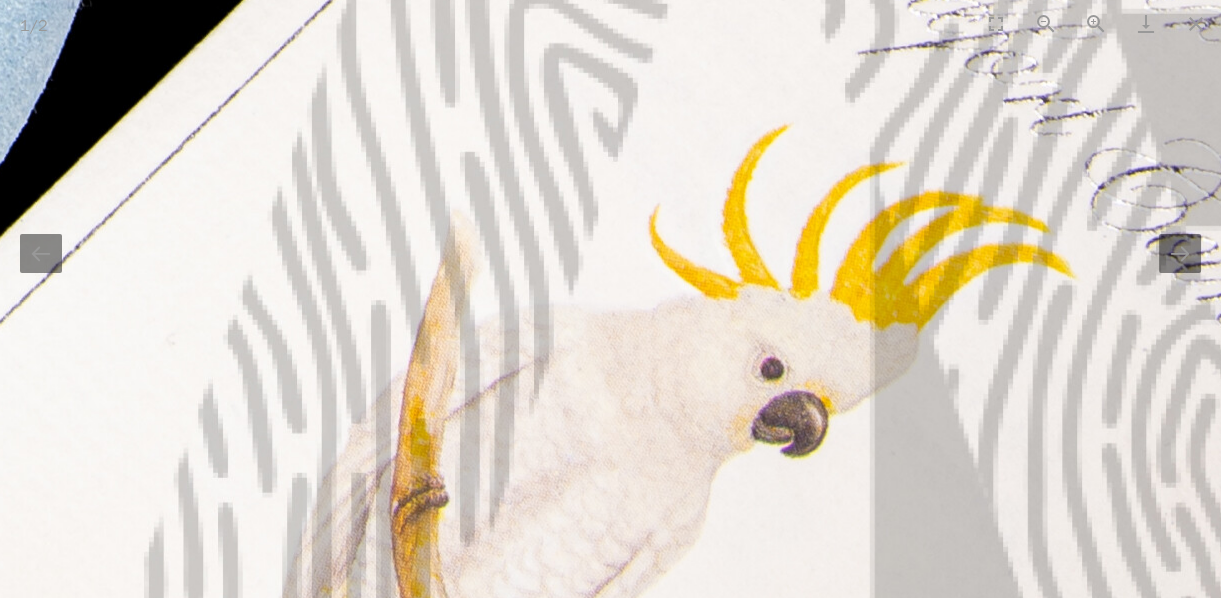 drag, startPoint x: 670, startPoint y: 325, endPoint x: 602, endPoint y: 27, distance: 305.65994 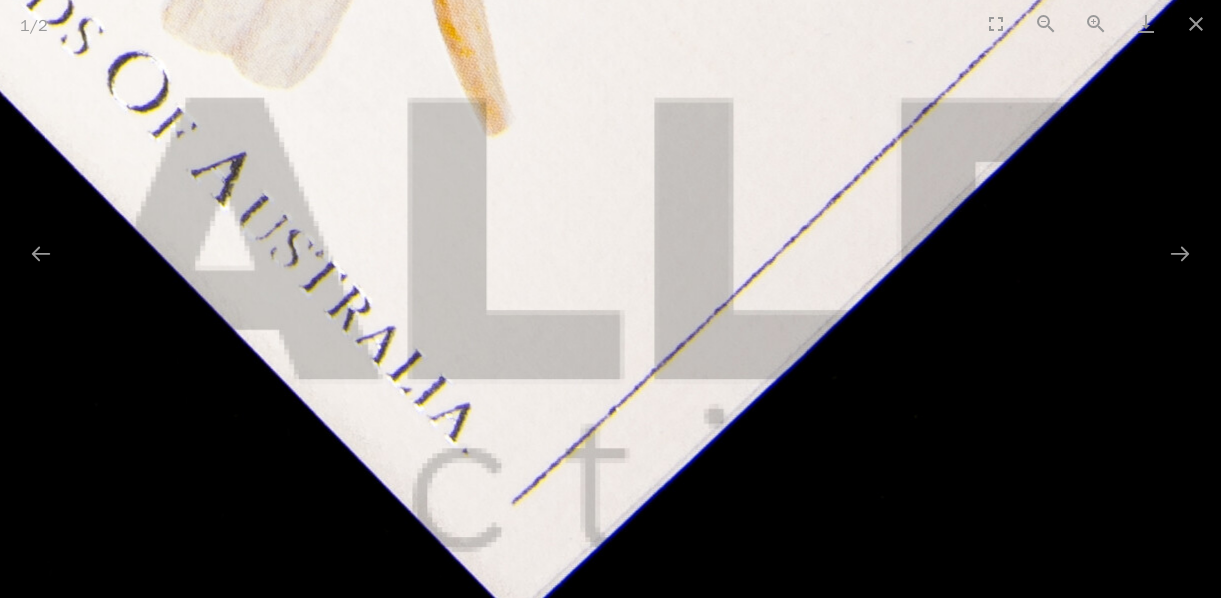 drag, startPoint x: 630, startPoint y: 109, endPoint x: 984, endPoint y: 355, distance: 431.08237 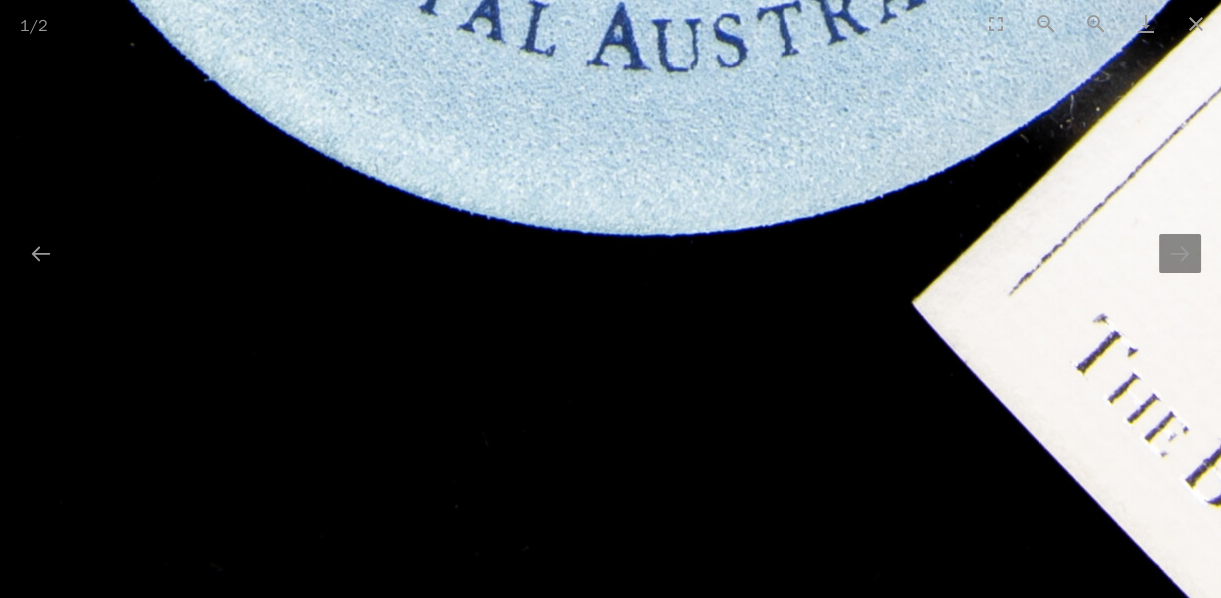 scroll, scrollTop: 0, scrollLeft: 0, axis: both 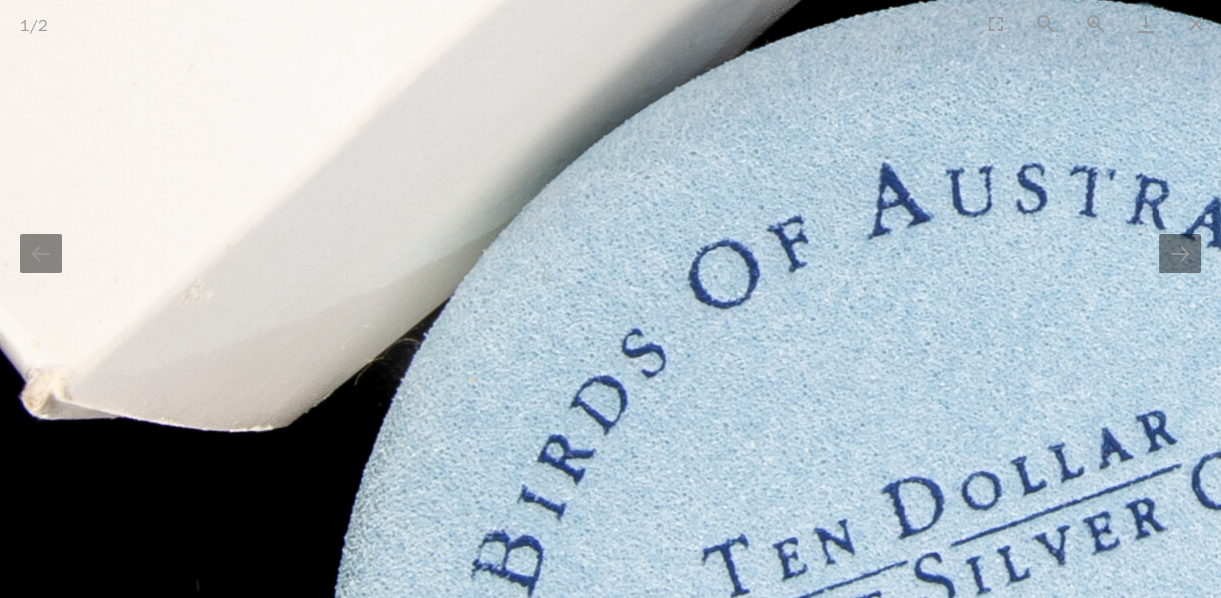 drag, startPoint x: 655, startPoint y: 260, endPoint x: 1080, endPoint y: 530, distance: 503.51266 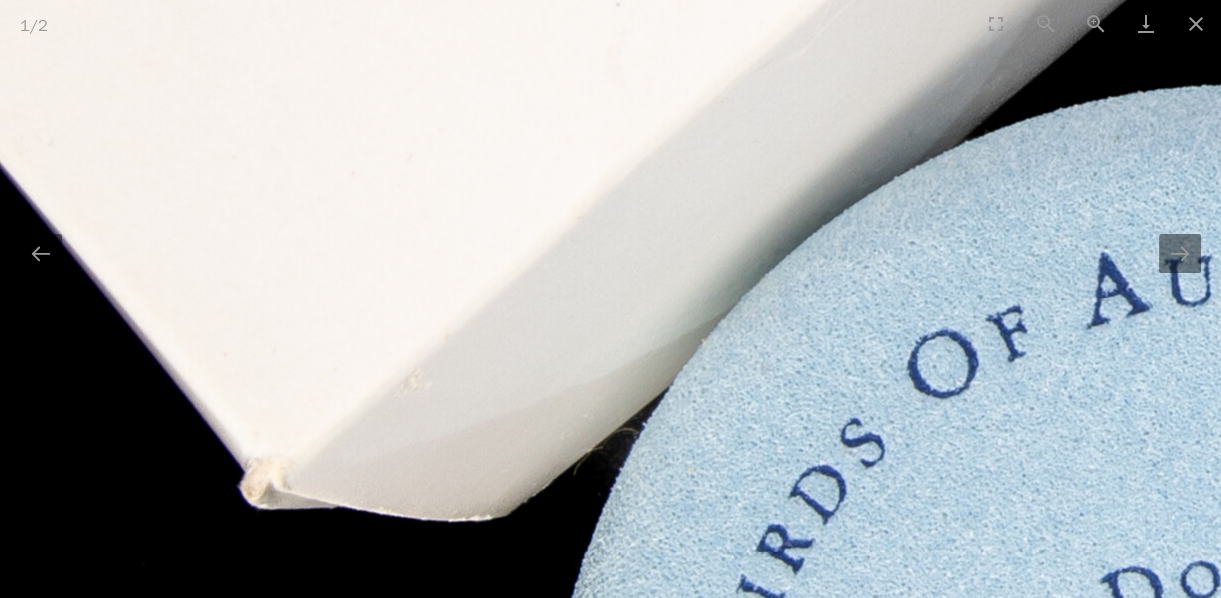 scroll, scrollTop: 0, scrollLeft: 0, axis: both 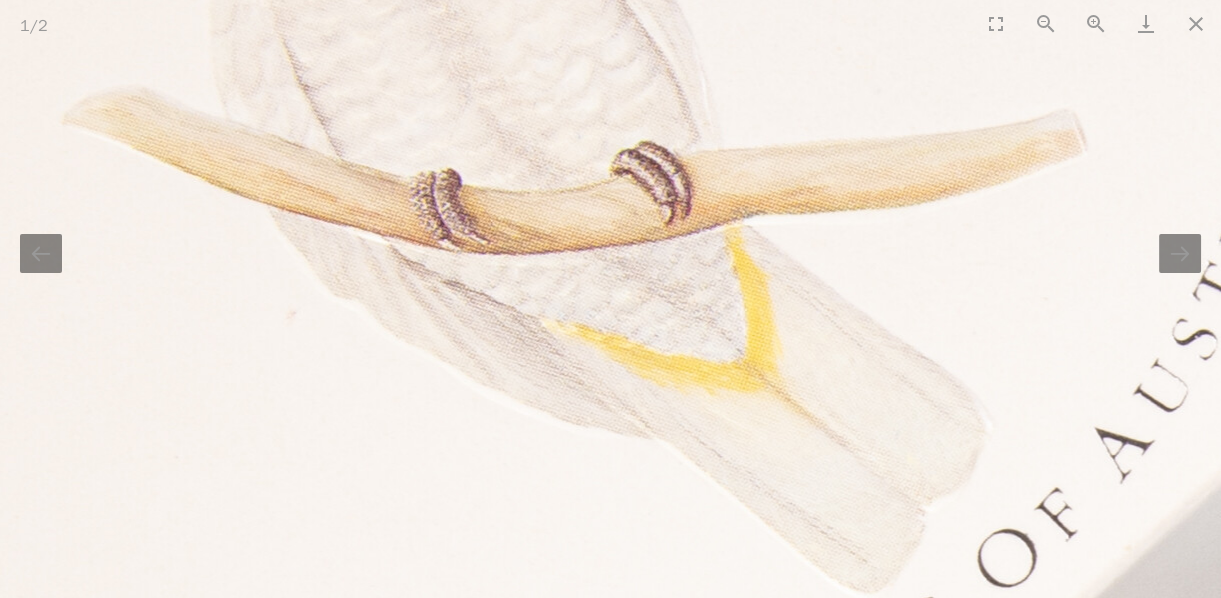 drag, startPoint x: 560, startPoint y: 244, endPoint x: 691, endPoint y: 602, distance: 381.21515 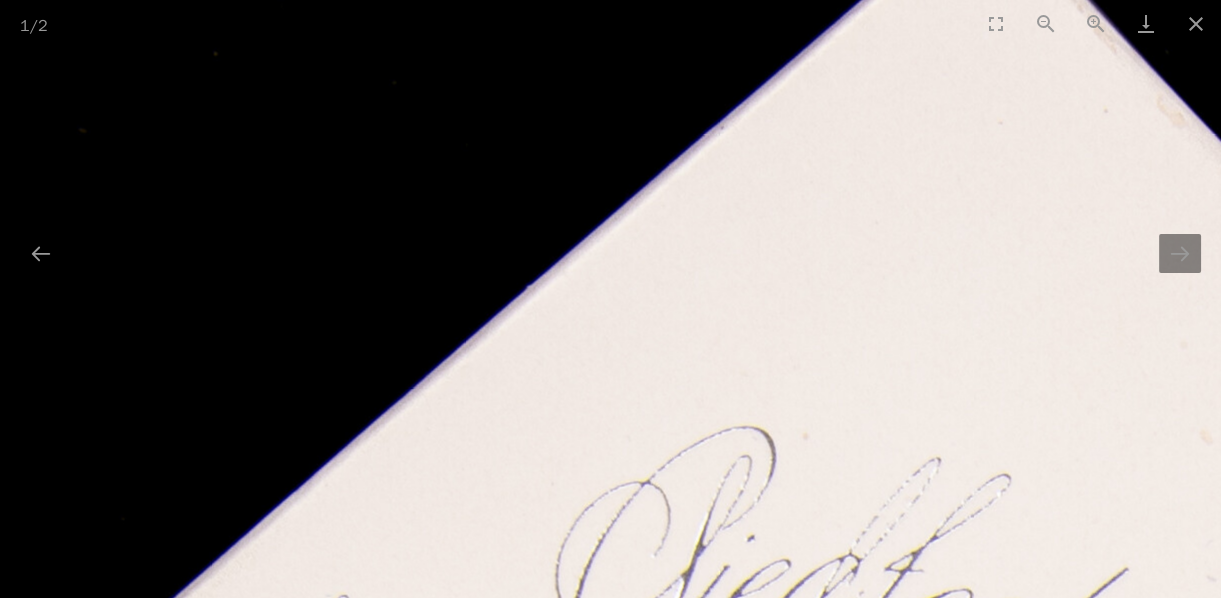 scroll, scrollTop: 0, scrollLeft: 0, axis: both 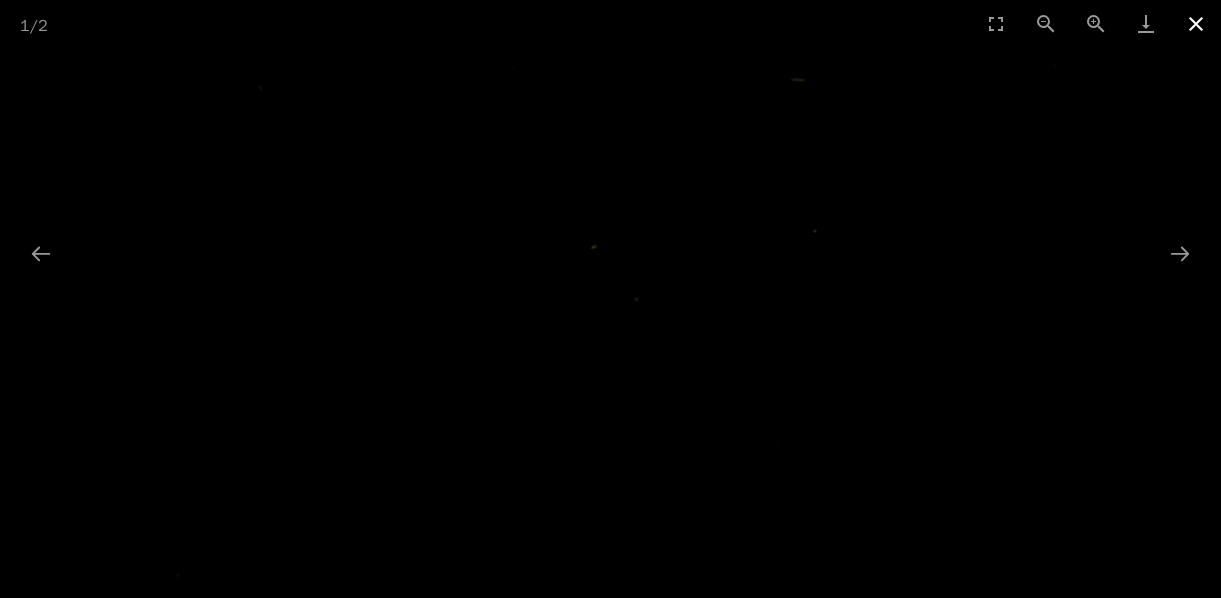 click at bounding box center [1196, 23] 